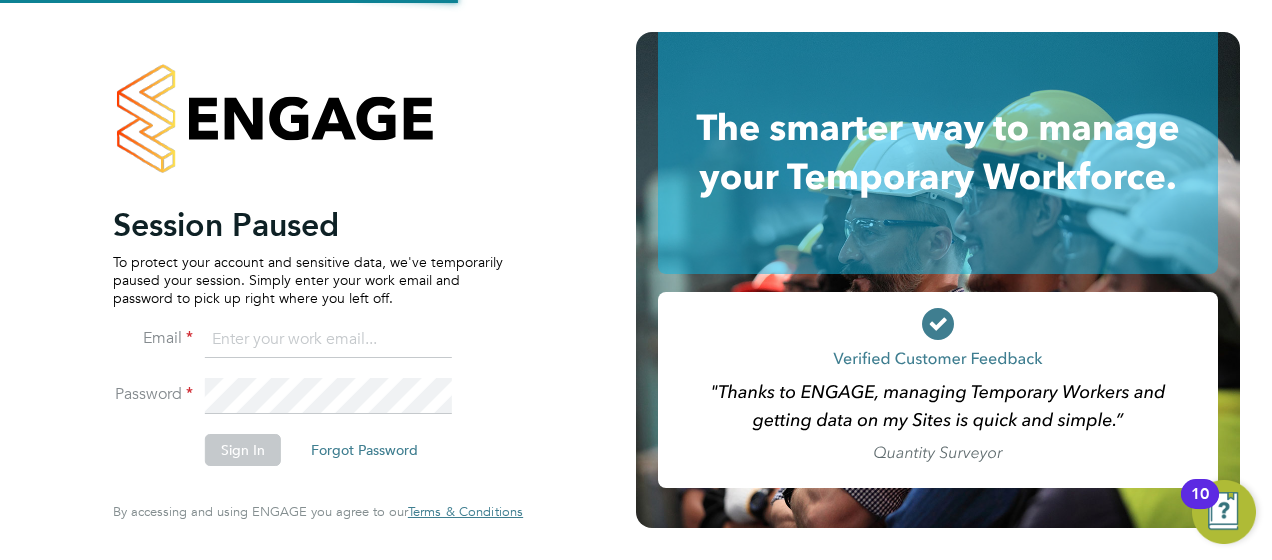 scroll, scrollTop: 0, scrollLeft: 0, axis: both 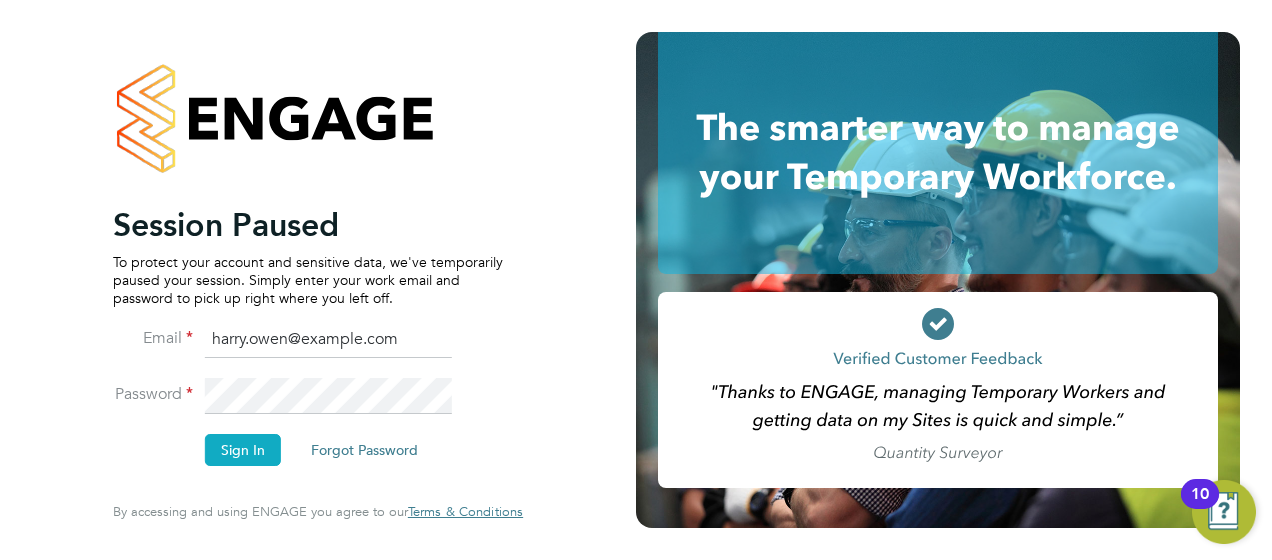 click on "Sign In" 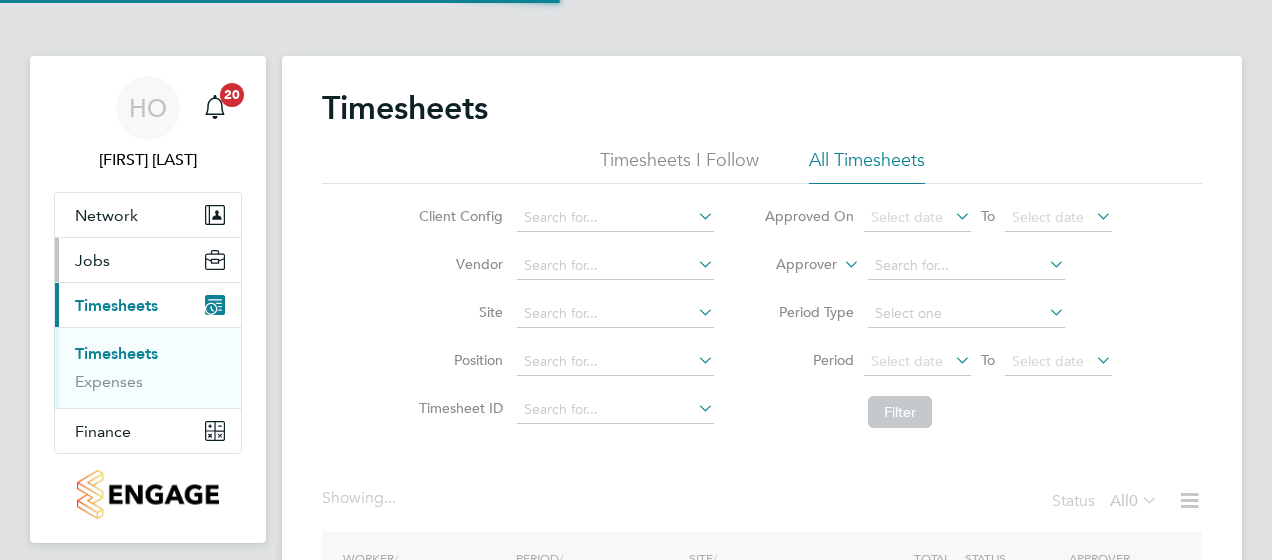 scroll, scrollTop: 0, scrollLeft: 0, axis: both 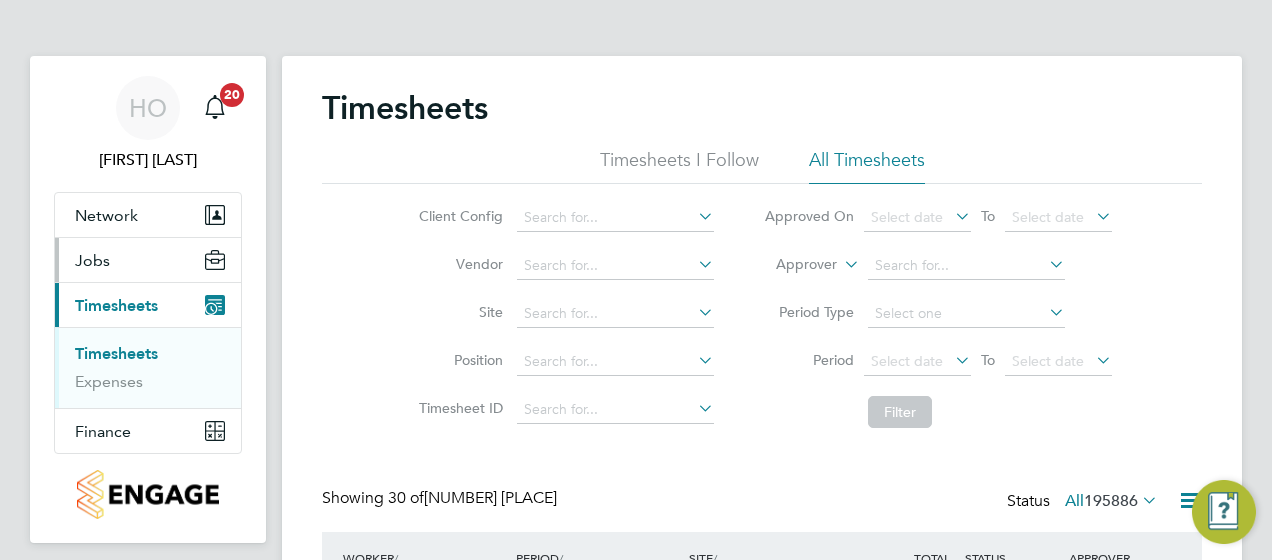 click on "Jobs" at bounding box center (148, 260) 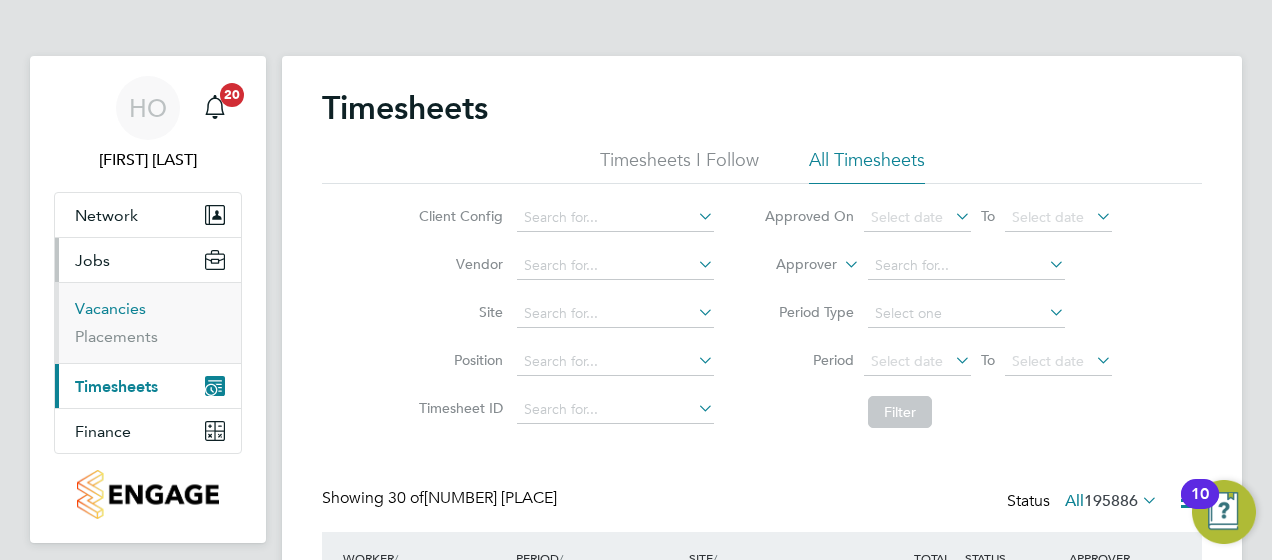 click on "Vacancies" at bounding box center (110, 308) 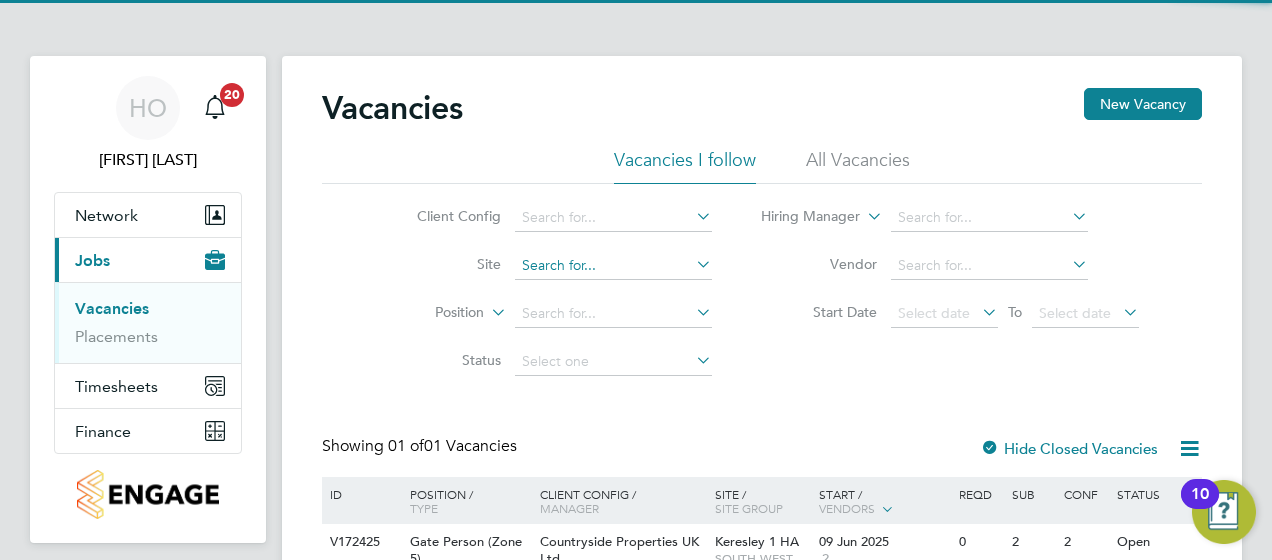click 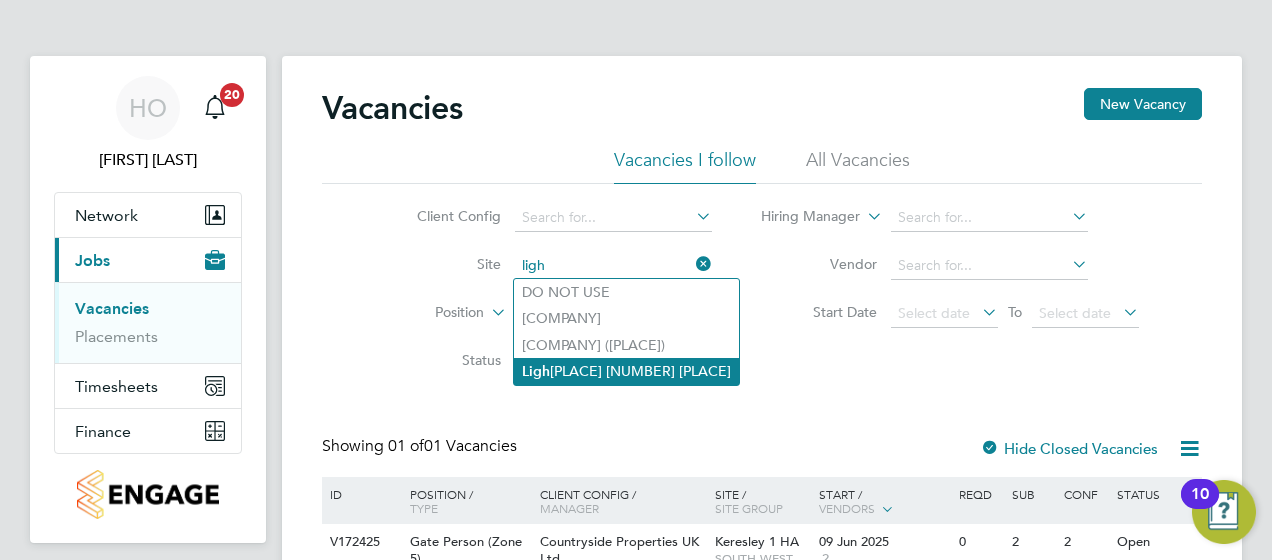 click on "Ligh thorn 1 Heath" 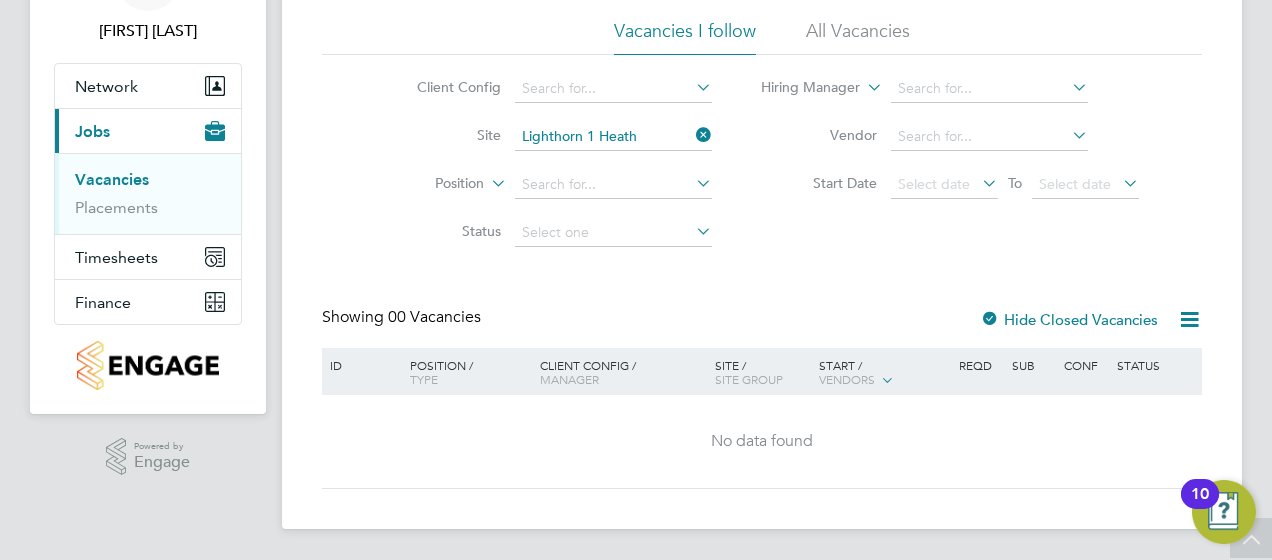 click 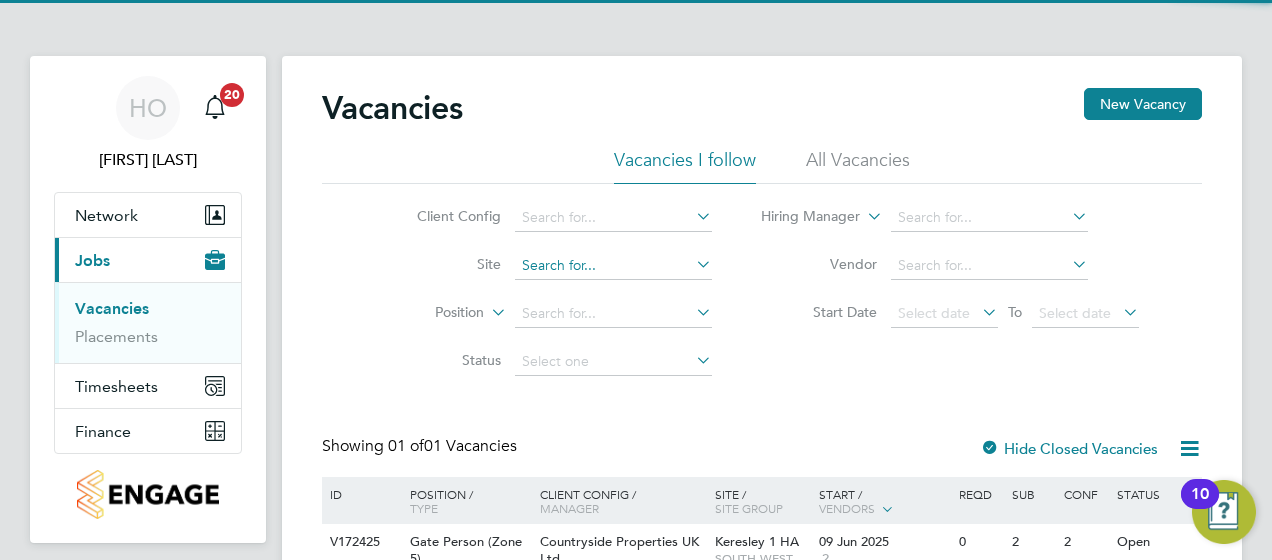 click 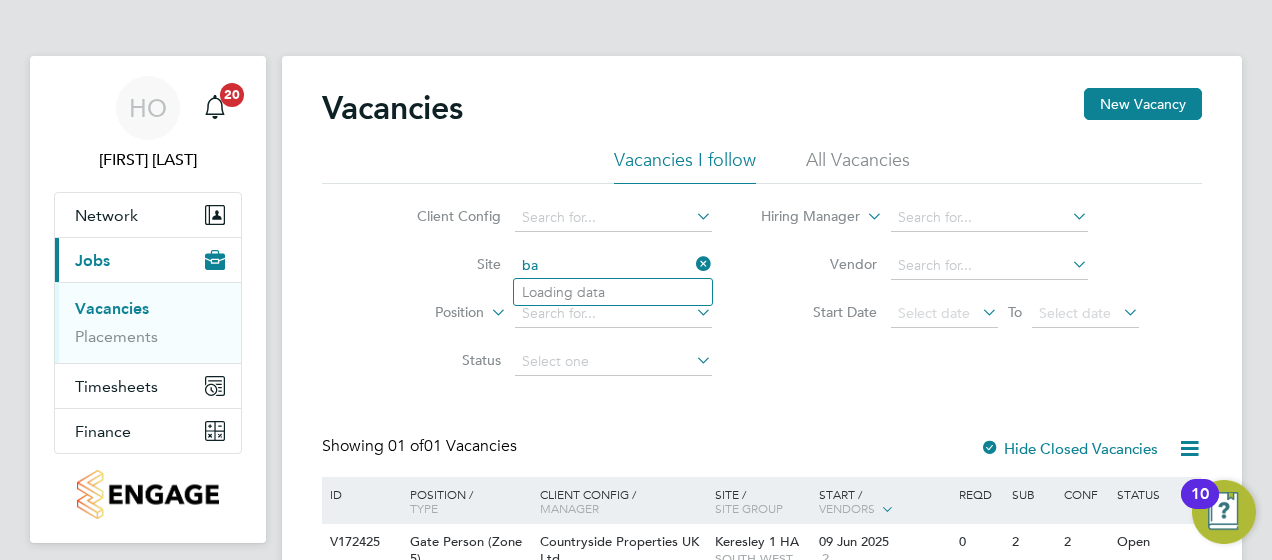 type on "b" 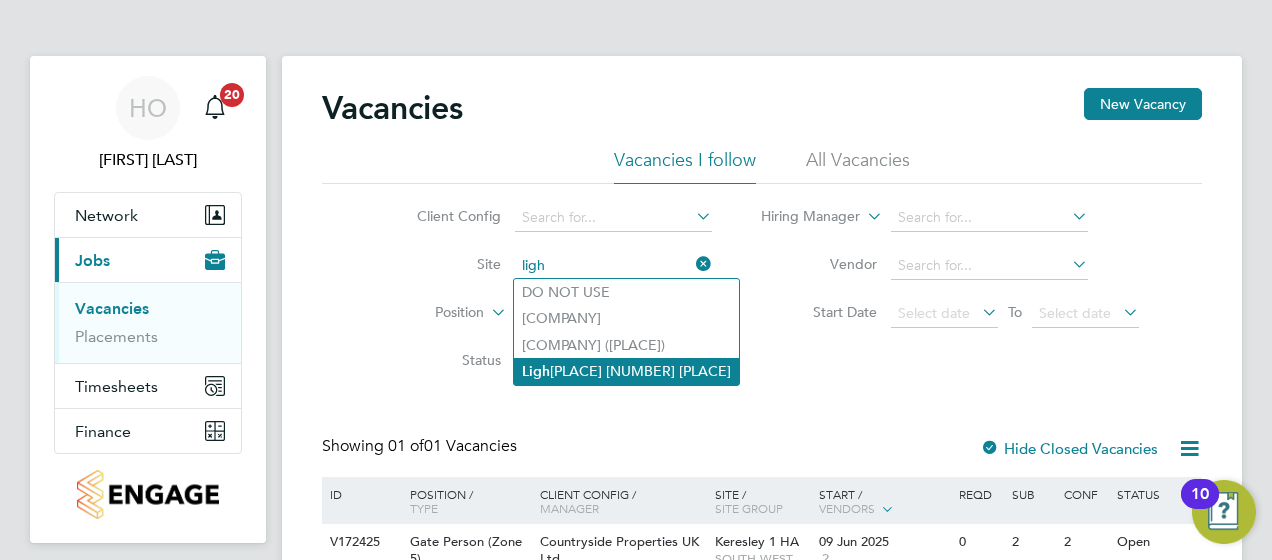click on "Ligh thorn 1 Heath" 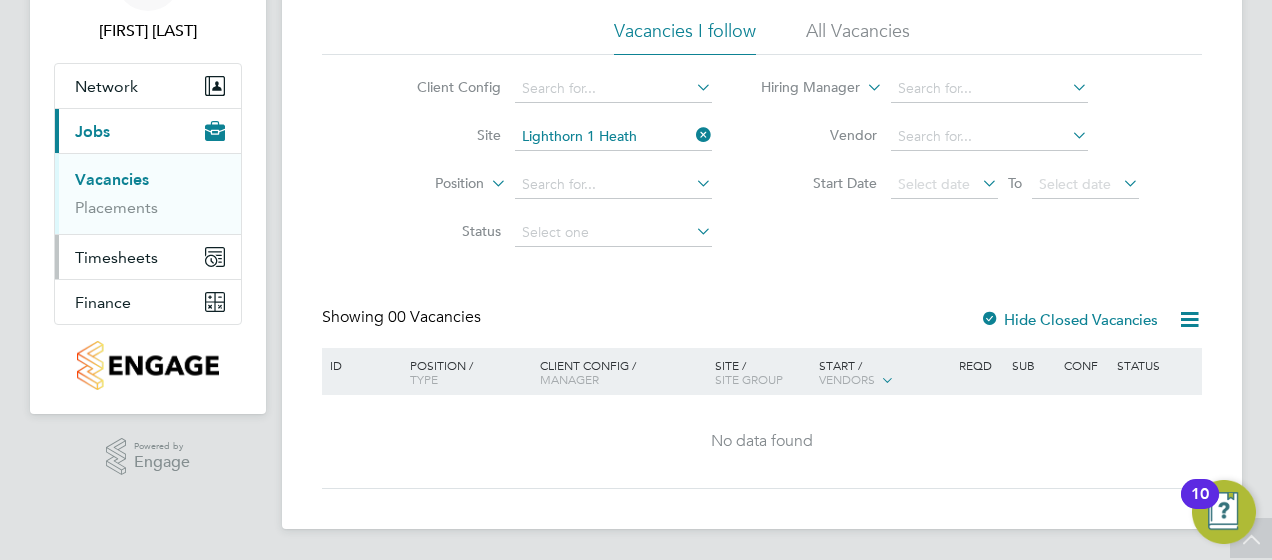 click on "Timesheets" at bounding box center (148, 257) 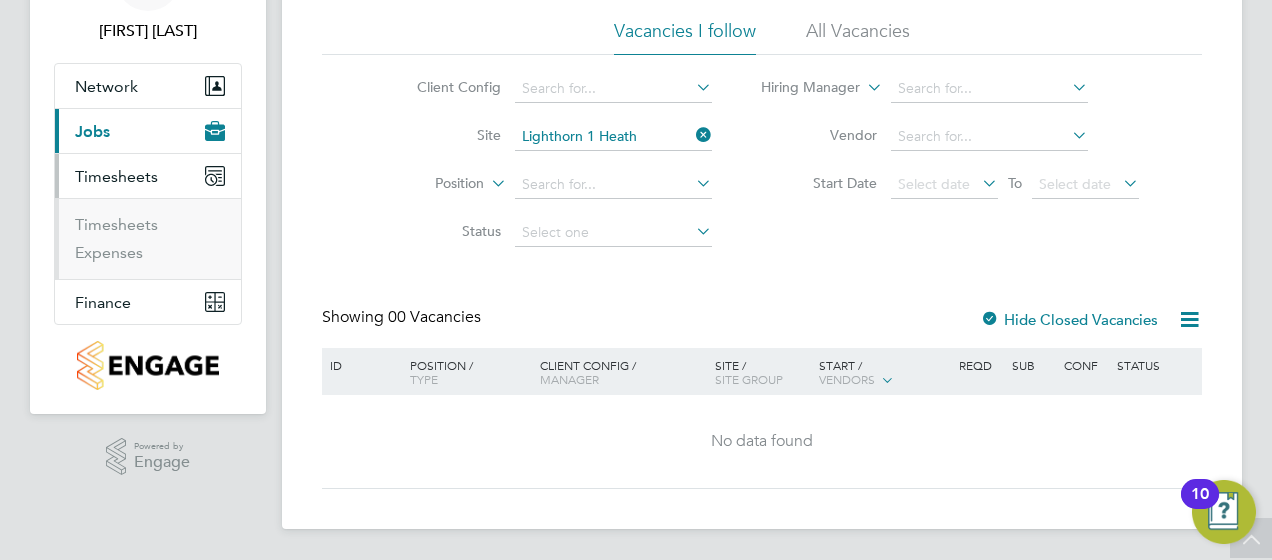 click on "Timesheets   Expenses" at bounding box center [148, 238] 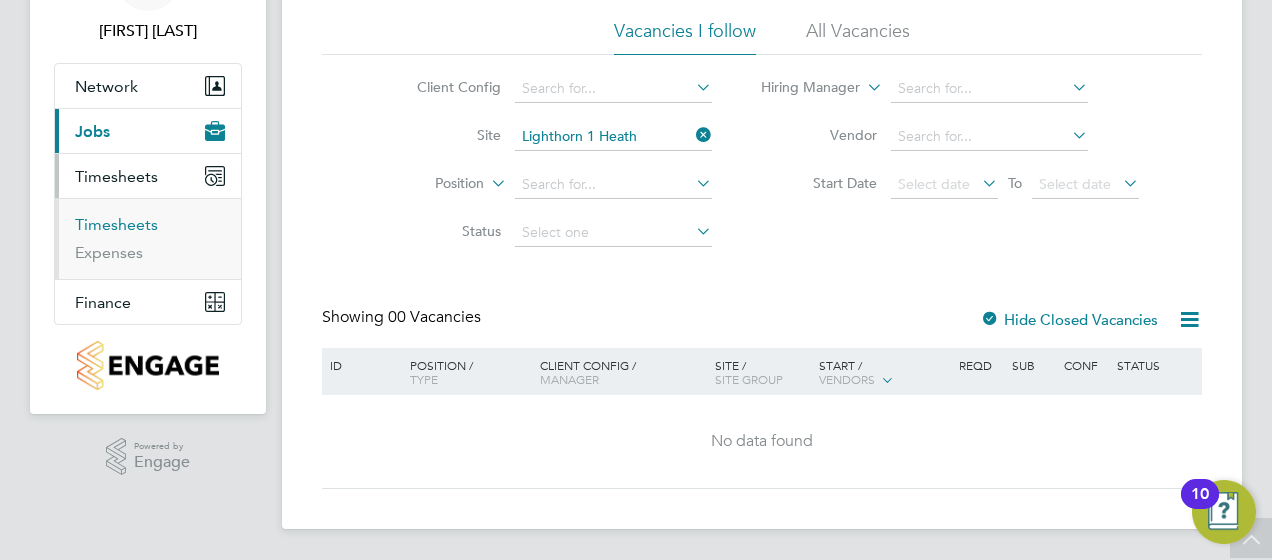 click on "Timesheets" at bounding box center [116, 224] 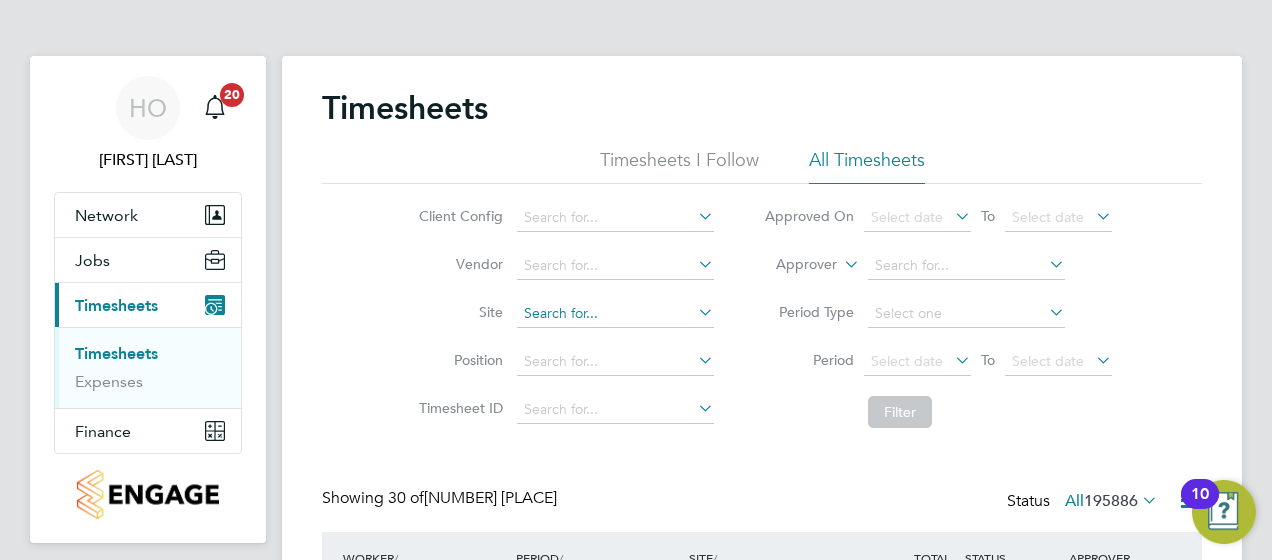 click 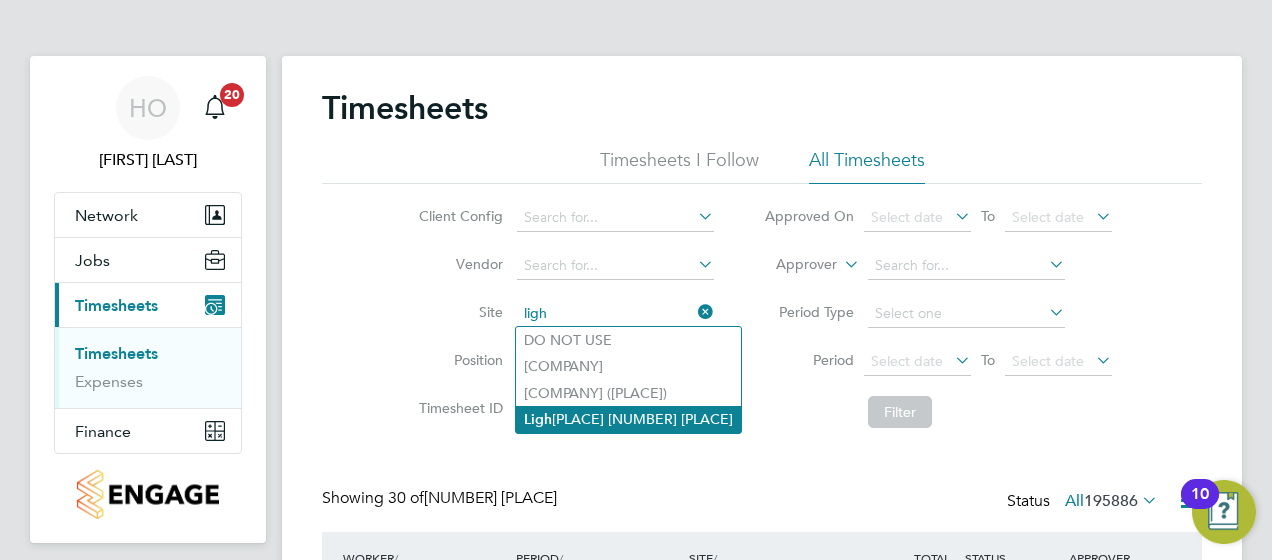 click on "Ligh thorn 1 Heath" 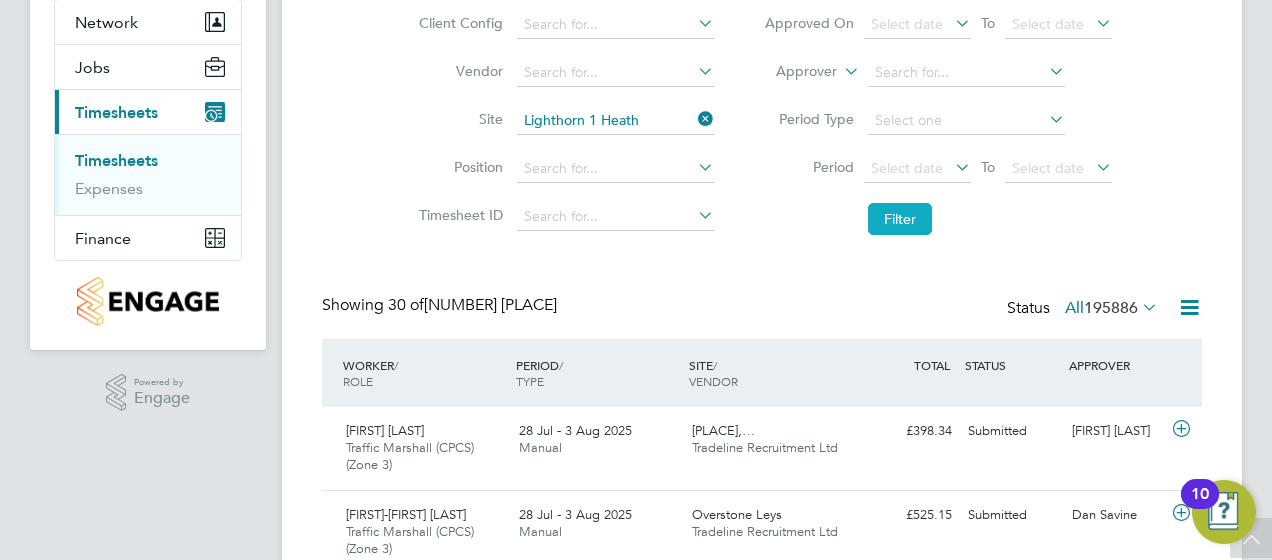 click on "Filter" 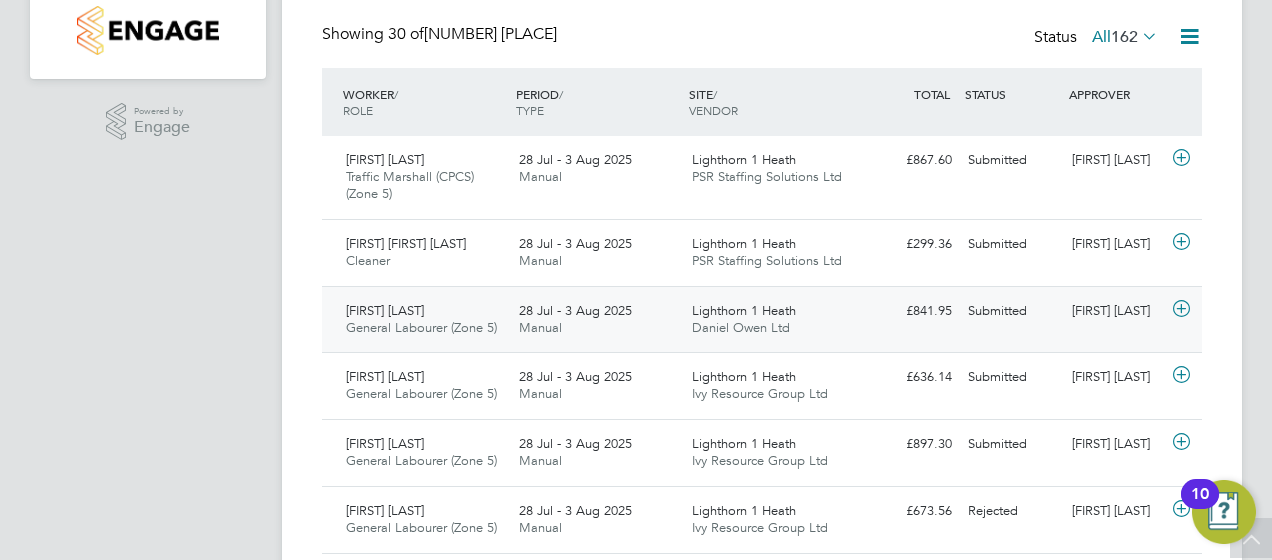 click on "£841.95 Submitted" 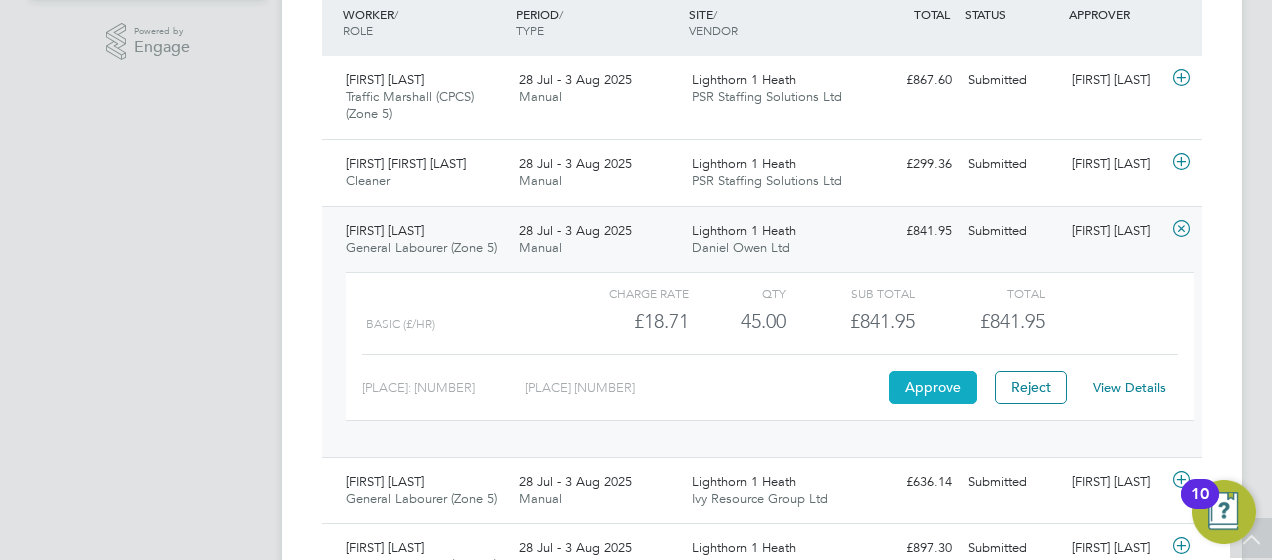 click on "Approve" 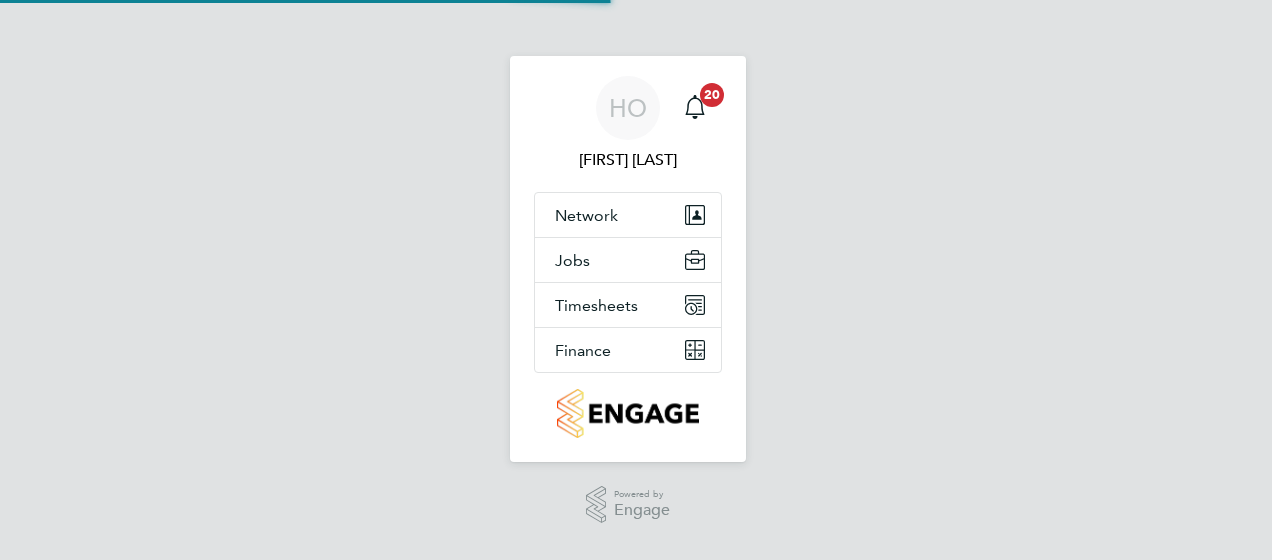 scroll, scrollTop: 0, scrollLeft: 0, axis: both 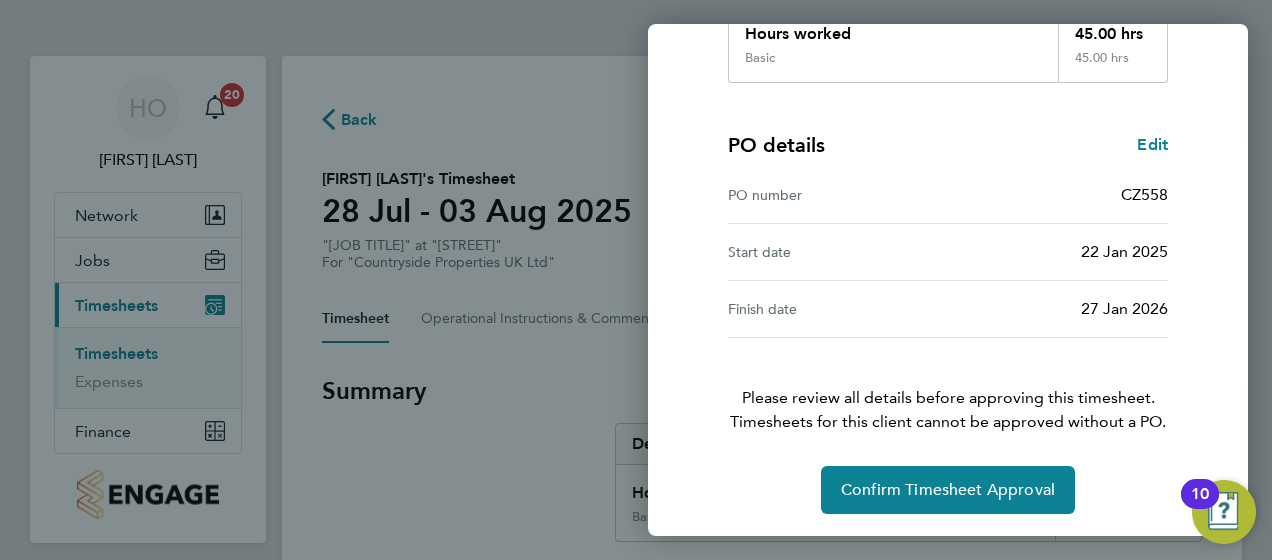 click on "Timesheet approval of   Martin Cross   General Labourer (Zone 5)   ·   Countryside Properties UK Ltd   ·   Lighthorn 1 Heath   Summary of 28 Jul - 03 Aug 2025   Description   Total   Hours worked   45.00 hrs   Basic   45.00 hrs  PO details  Edit   PO number   CZ558   Start date   22 Jan 2025   Finish date   27 Jan 2026   Please review all details before approving this timesheet.   Timesheets for this client cannot be approved without a PO.   Confirm Timesheet Approval" 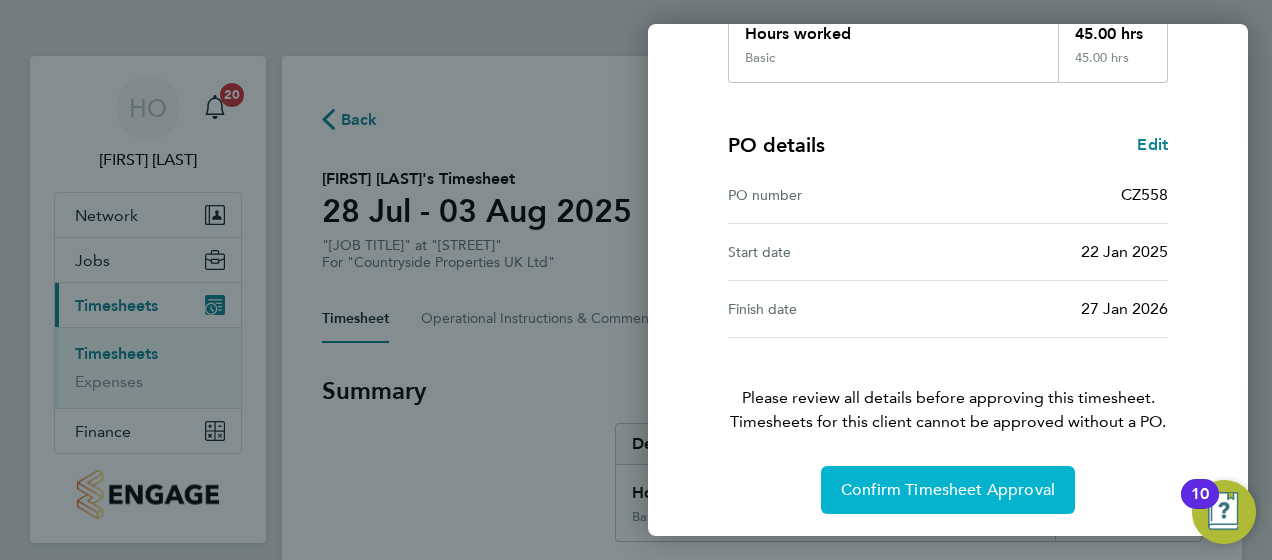 click on "Confirm Timesheet Approval" 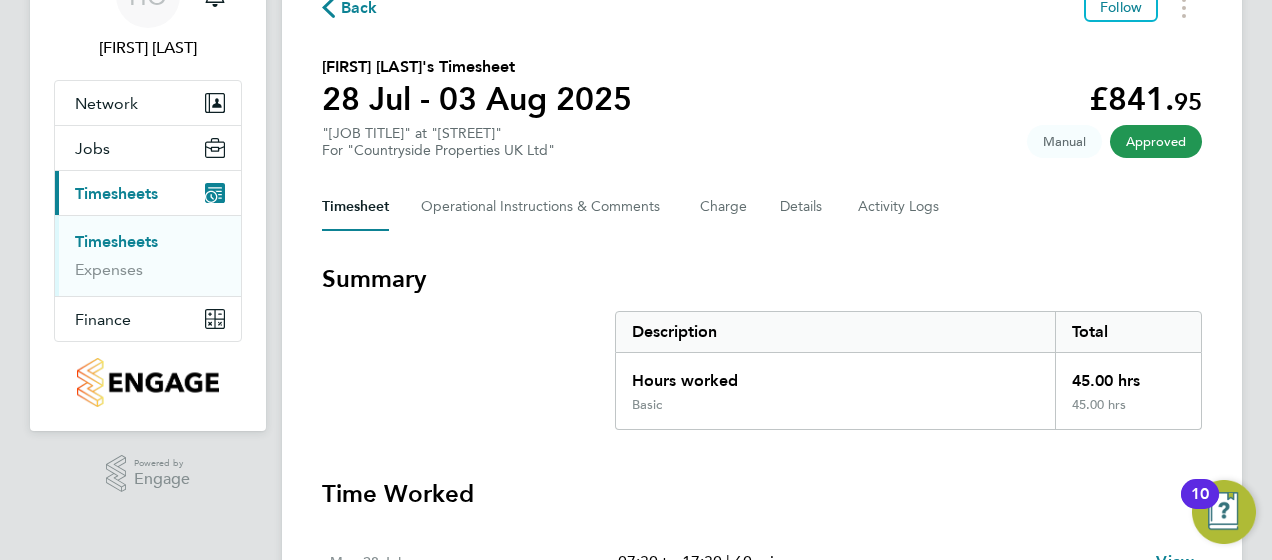 scroll, scrollTop: 103, scrollLeft: 0, axis: vertical 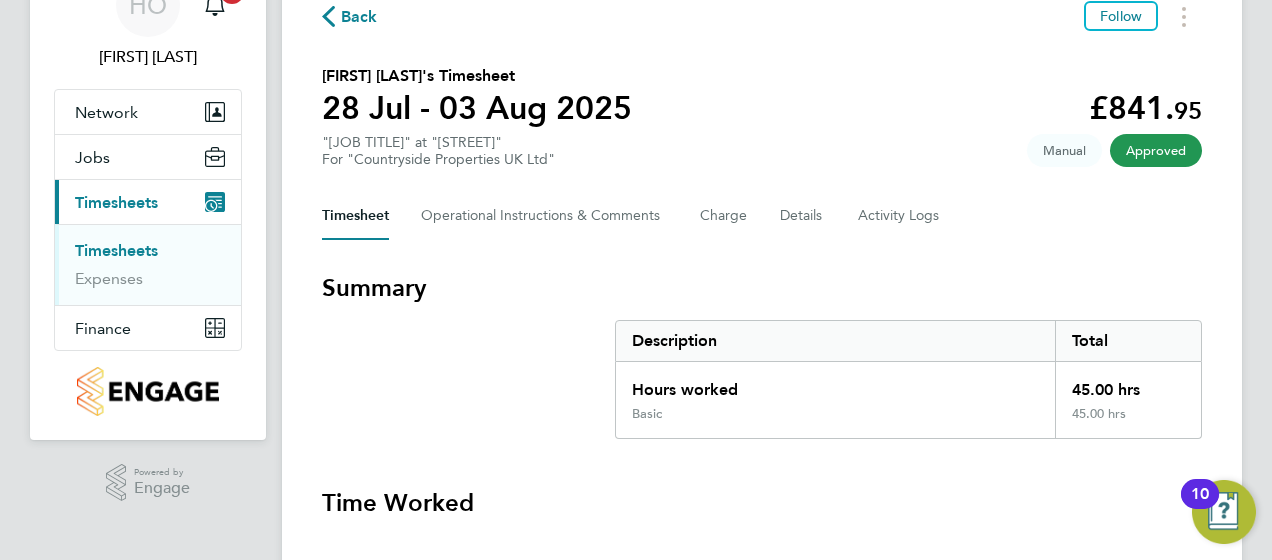 click on "Timesheets" at bounding box center [116, 250] 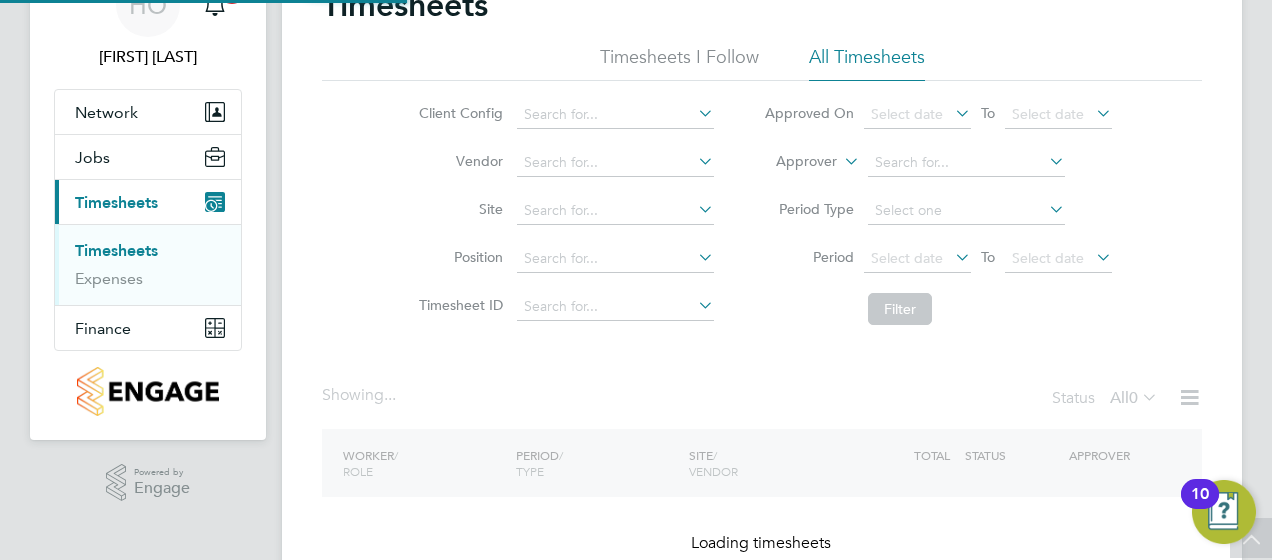 scroll, scrollTop: 0, scrollLeft: 0, axis: both 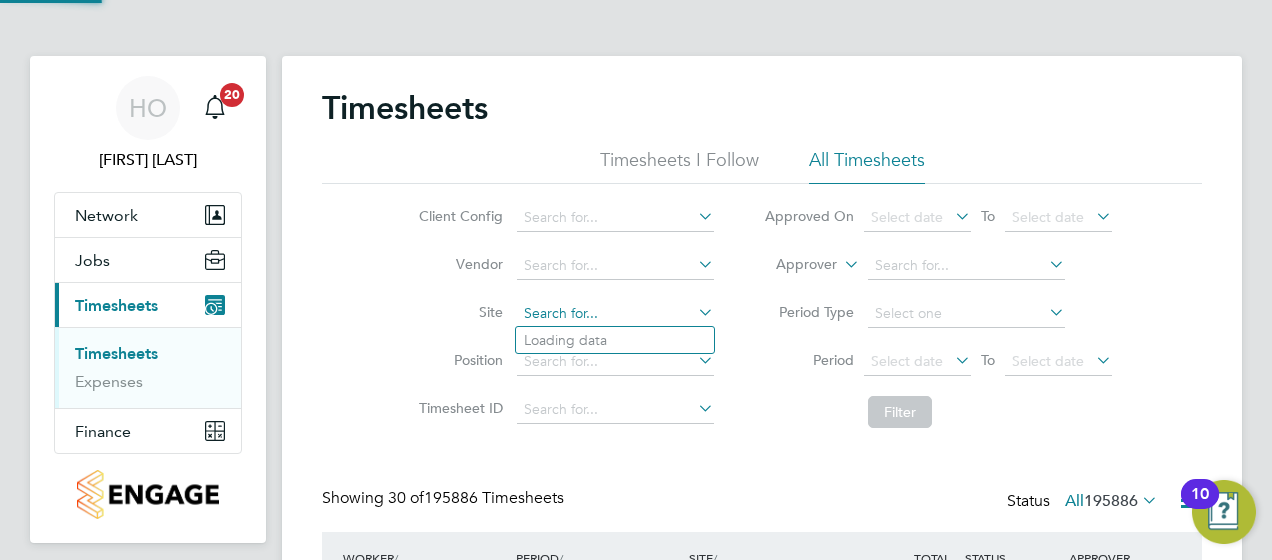 click 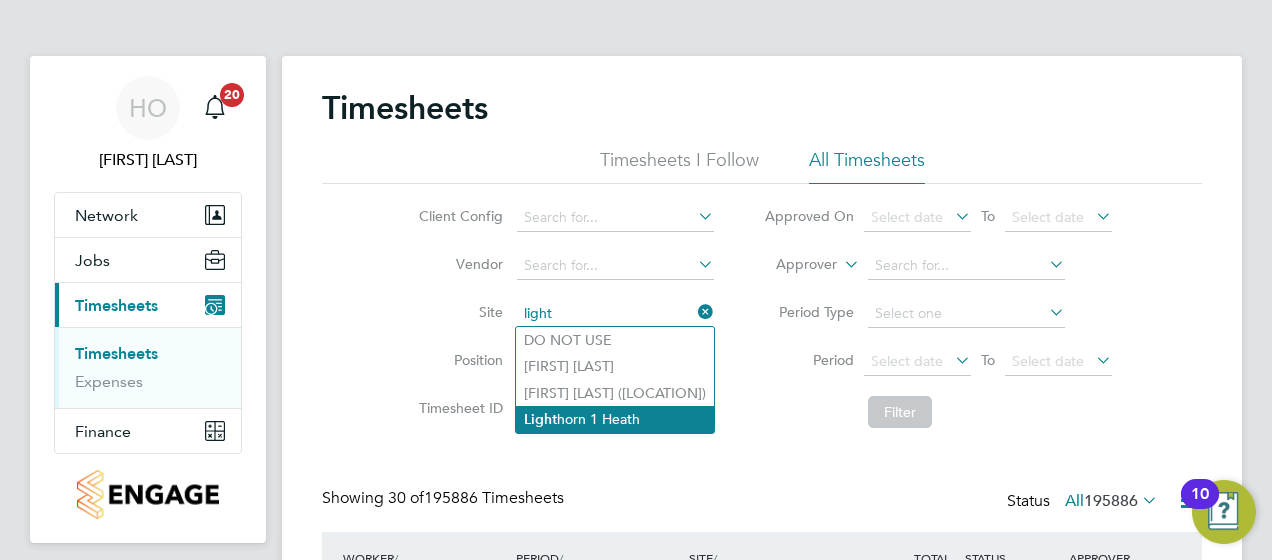 click on "Light horn 1 Heath" 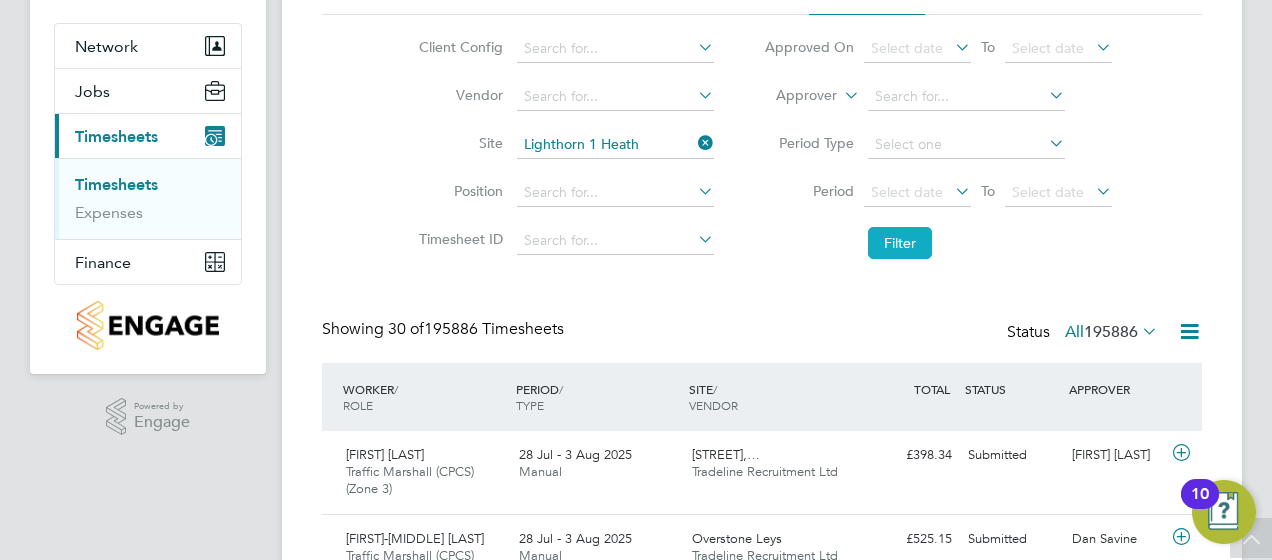 click on "Filter" 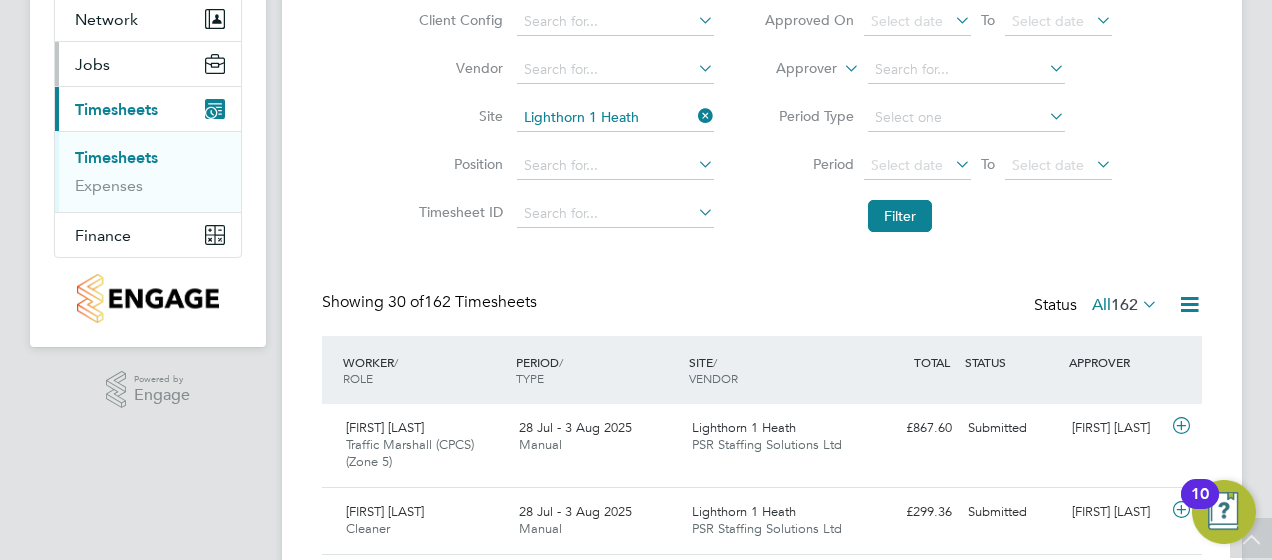 click on "Jobs" at bounding box center (148, 64) 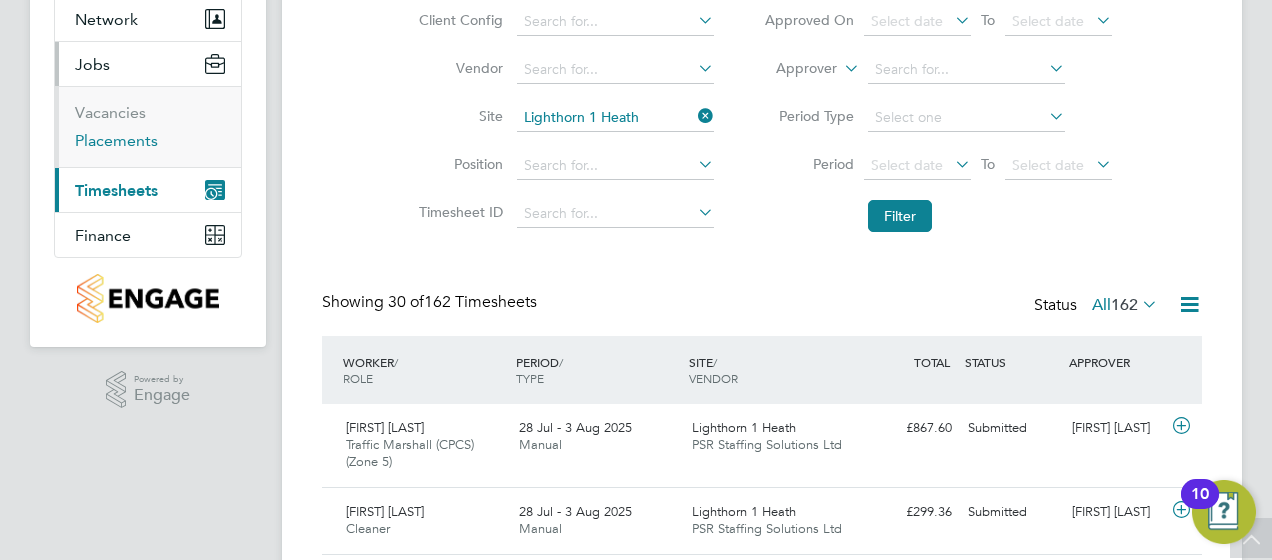 click on "Placements" at bounding box center [116, 140] 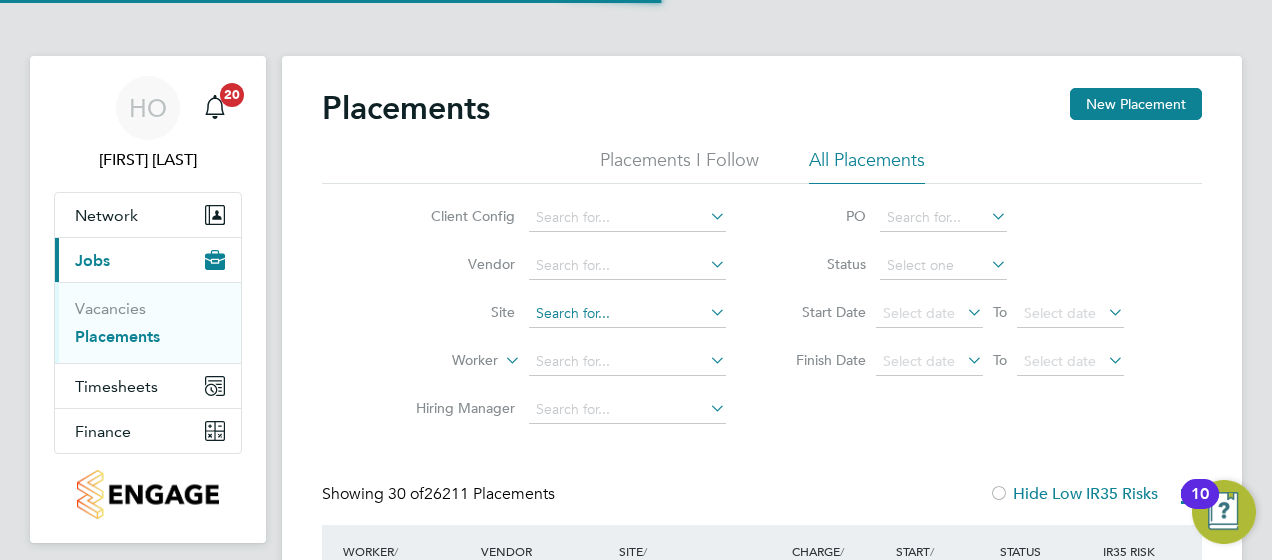 click 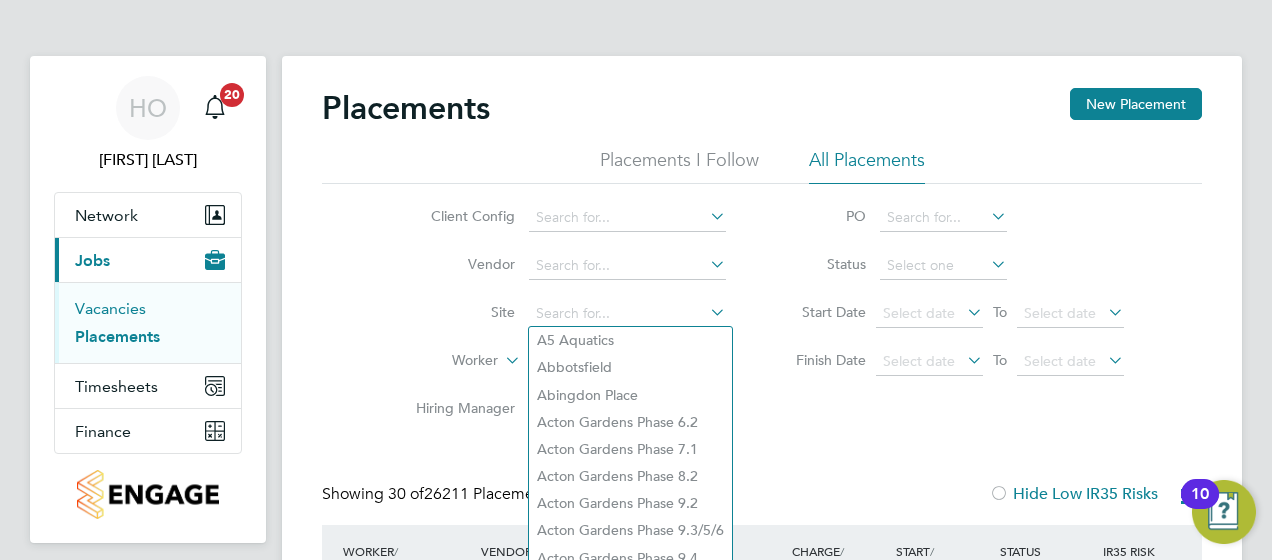 click on "Vacancies" at bounding box center (110, 308) 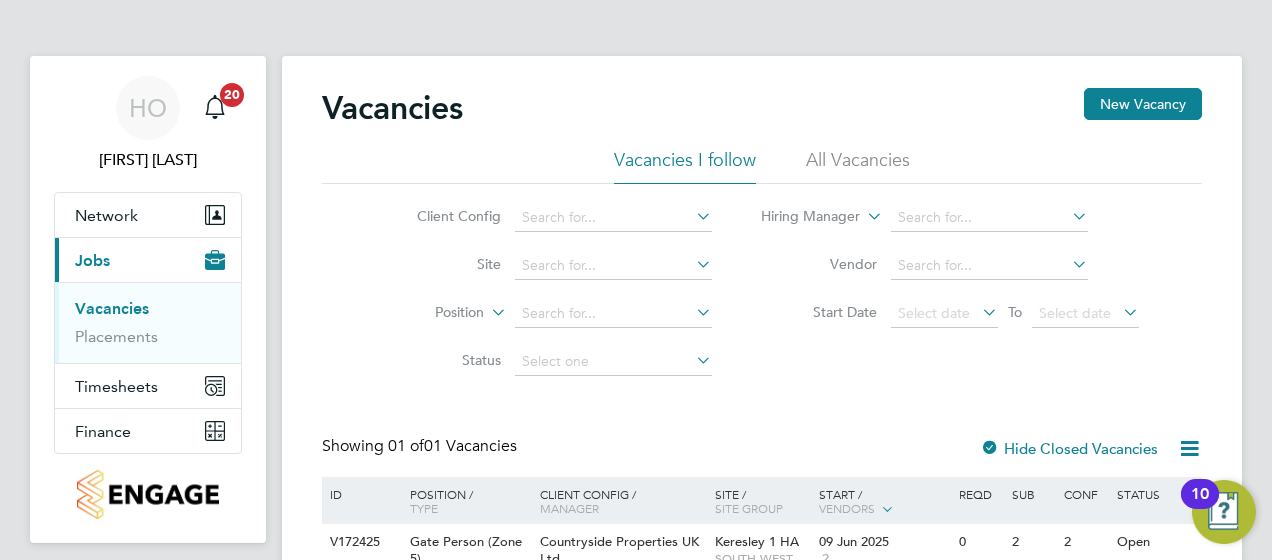click on "All Vacancies" 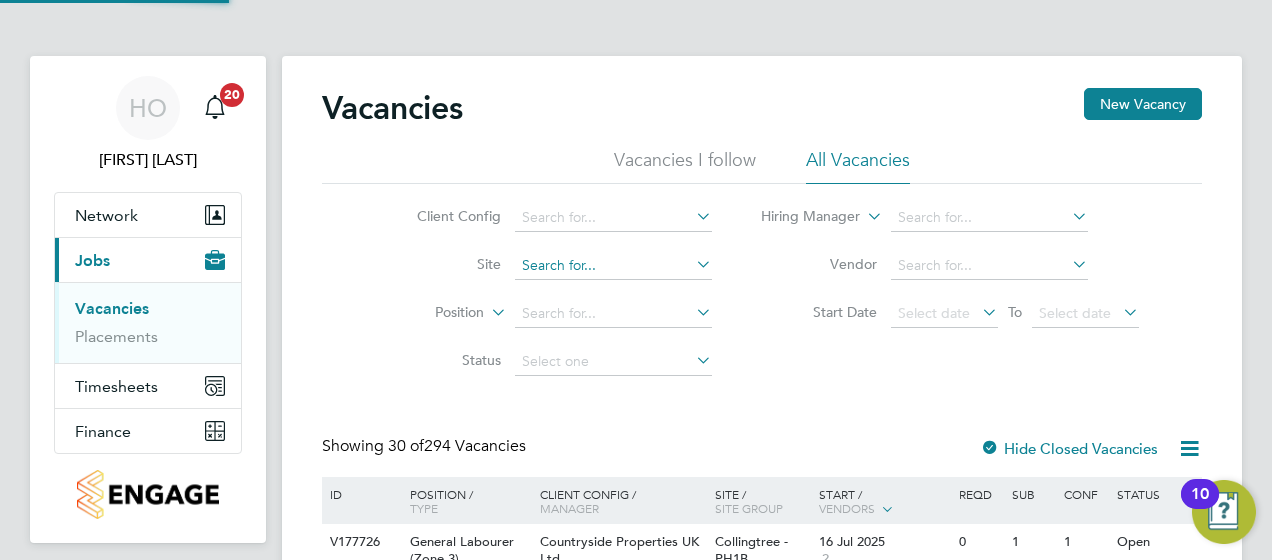 click 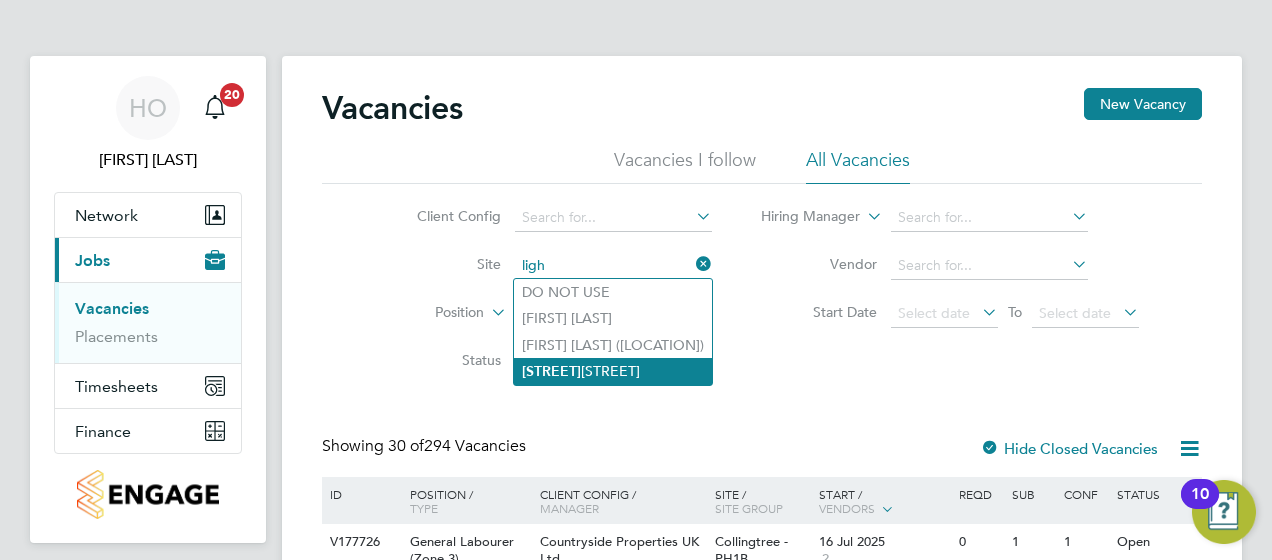 click on "Ligh thorn 1 Heath" 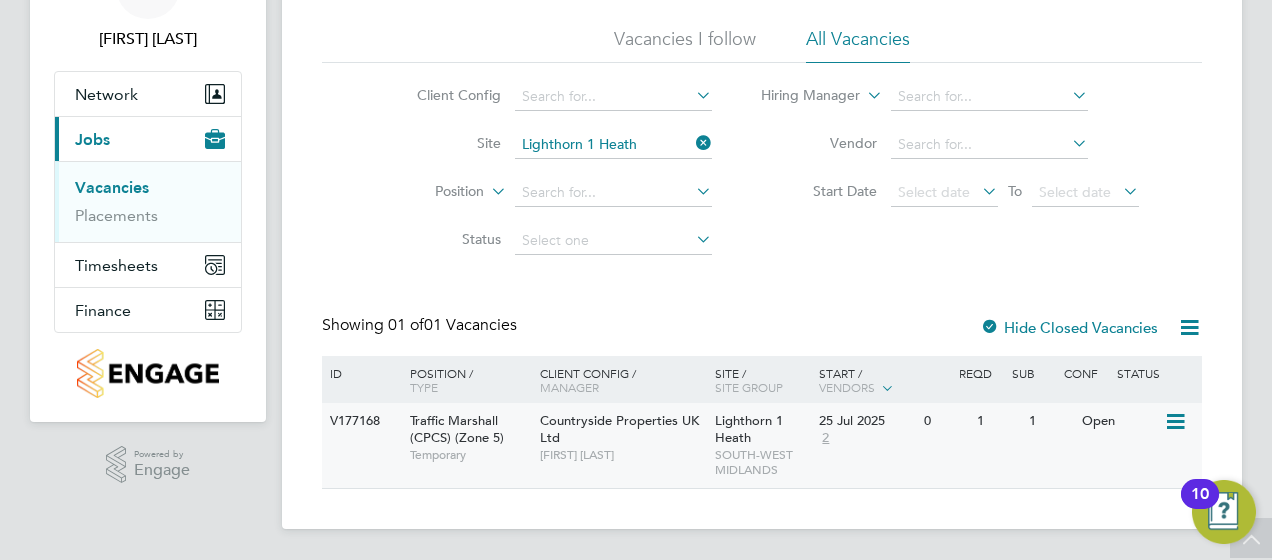 click on "V177168 Traffic Marshall (CPCS) (Zone 5)   Temporary Countryside Properties UK Ltd   Jenna Deehan Lighthorn 1 Heath   SOUTH-WEST MIDLANDS 25 Jul 2025 2 0 1 1 Open" 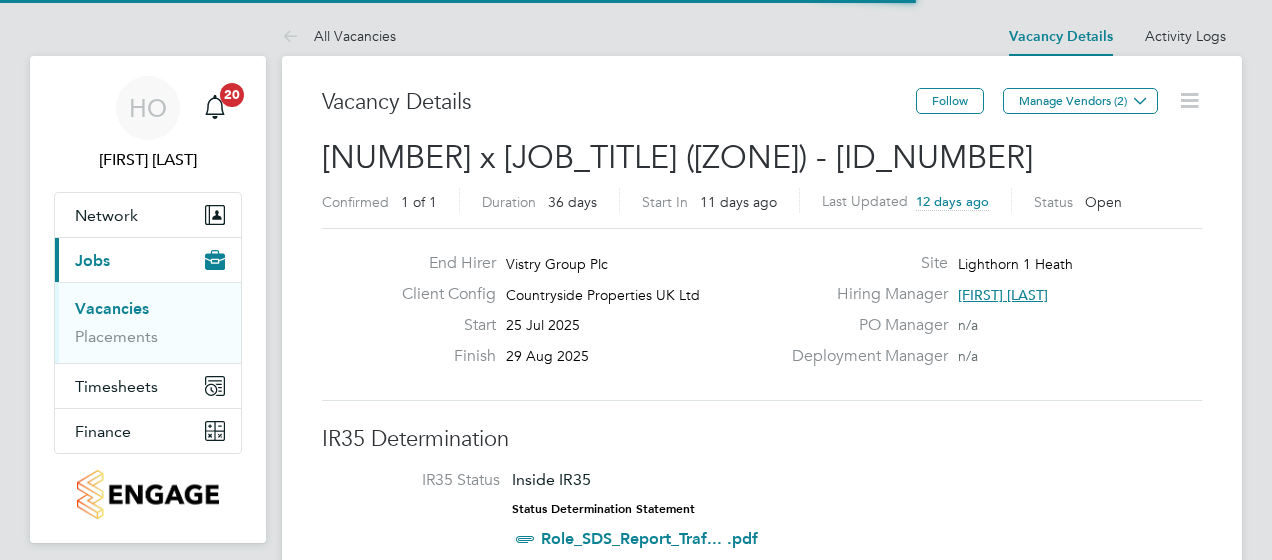 scroll, scrollTop: 0, scrollLeft: 0, axis: both 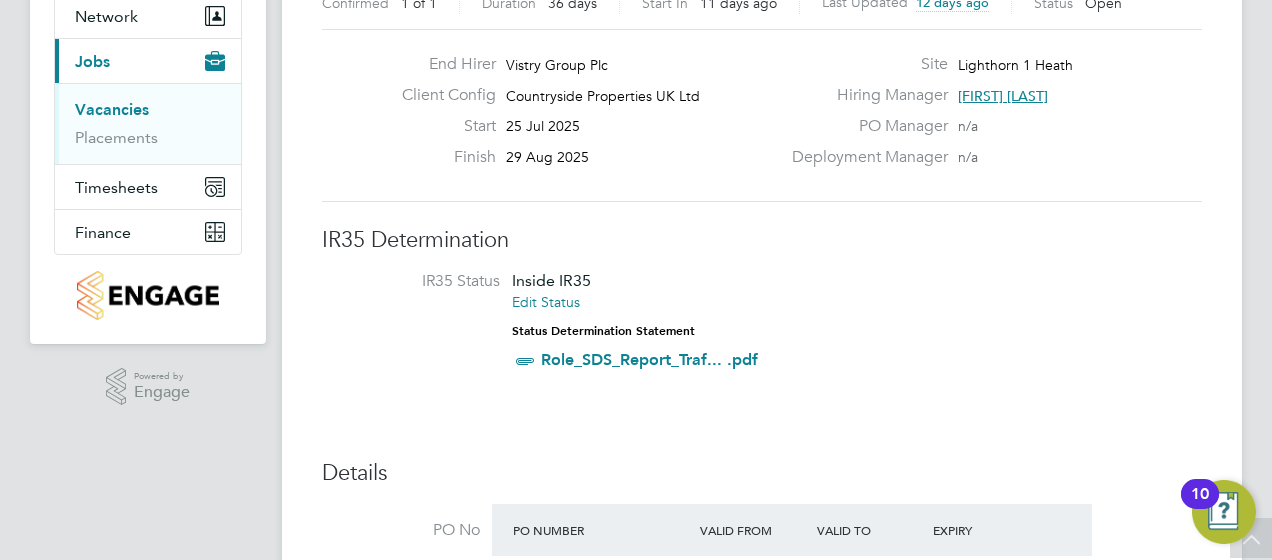 click on "Vacancies   Placements" at bounding box center [148, 123] 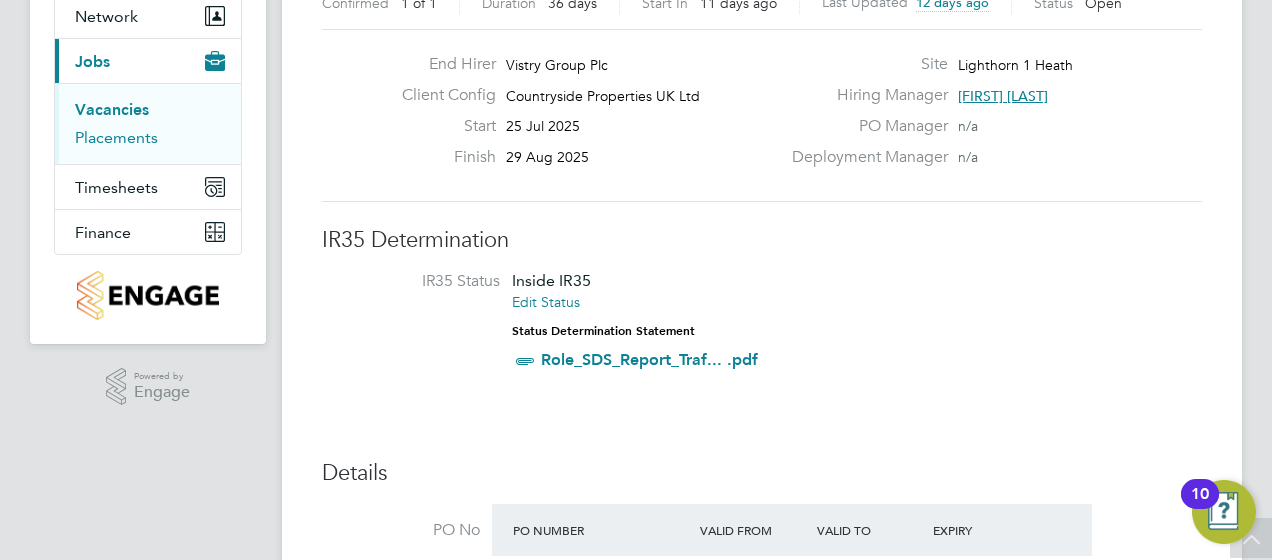 click on "Placements" at bounding box center [116, 137] 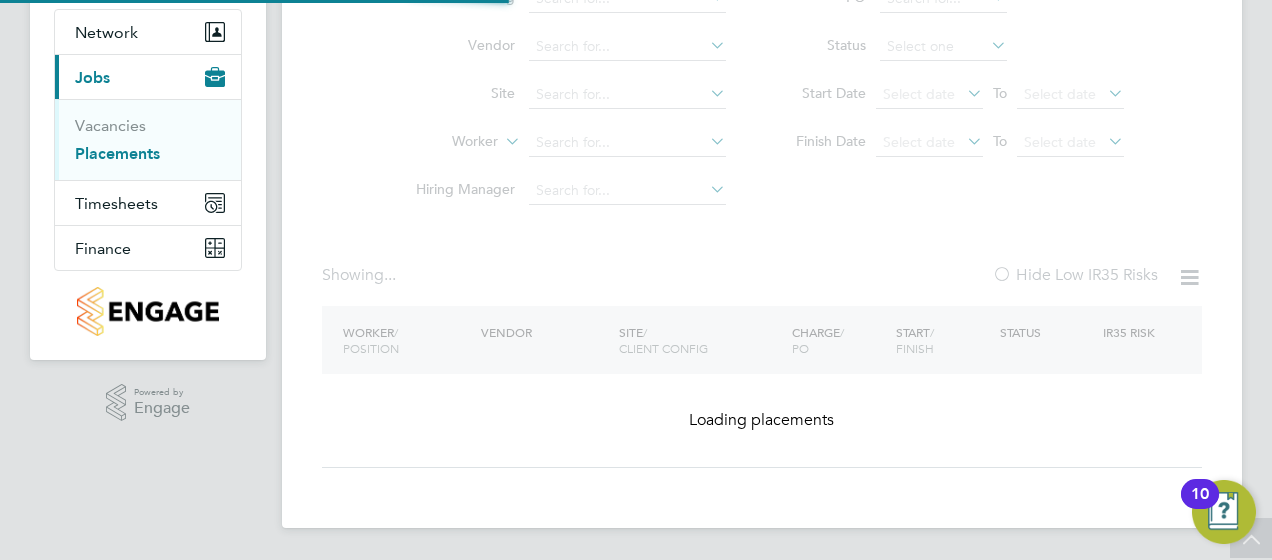scroll, scrollTop: 0, scrollLeft: 0, axis: both 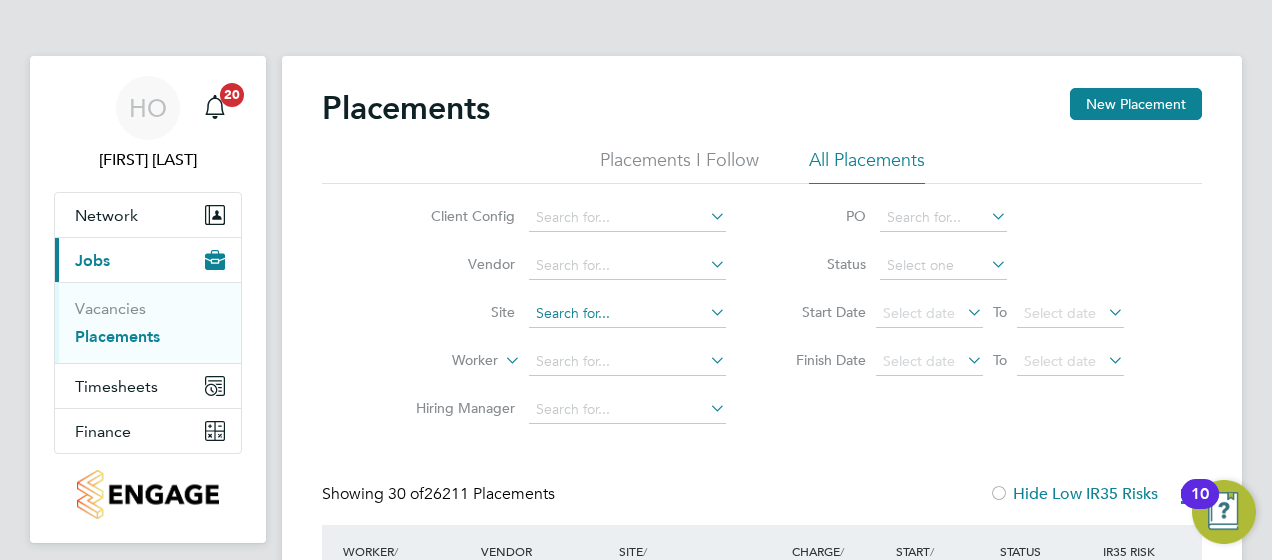 click 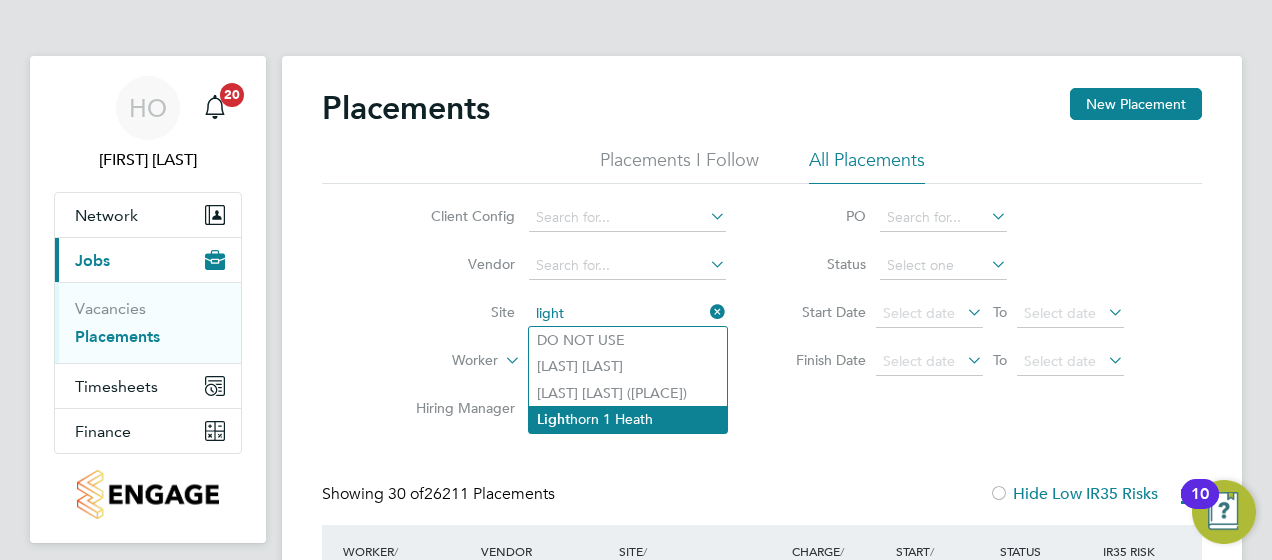 click on "Light horn 1 Heath" 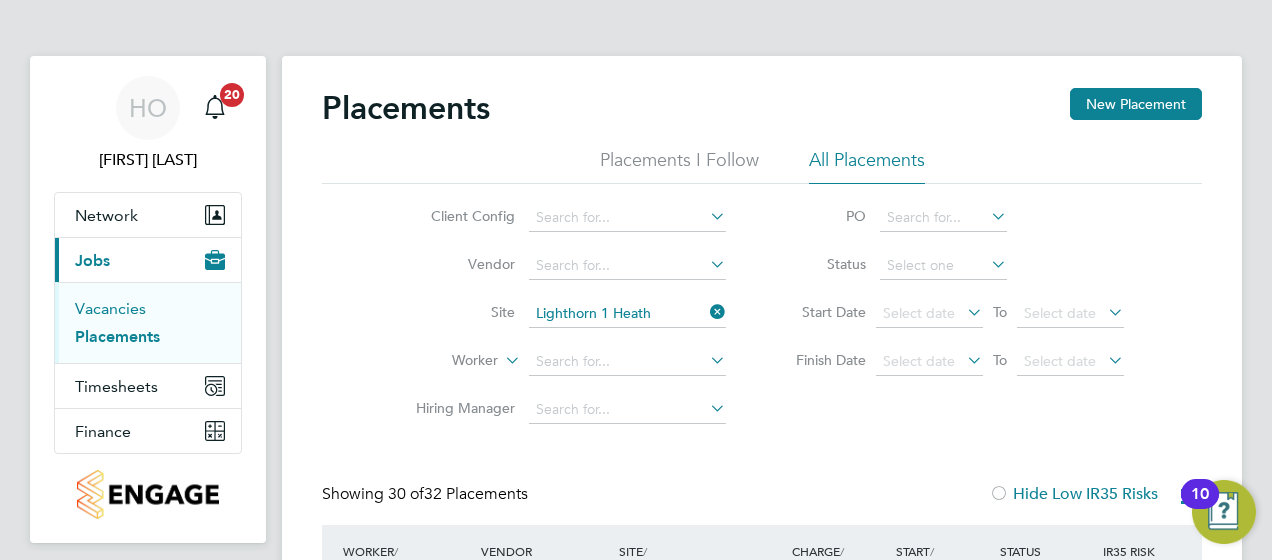click on "Vacancies" at bounding box center (110, 308) 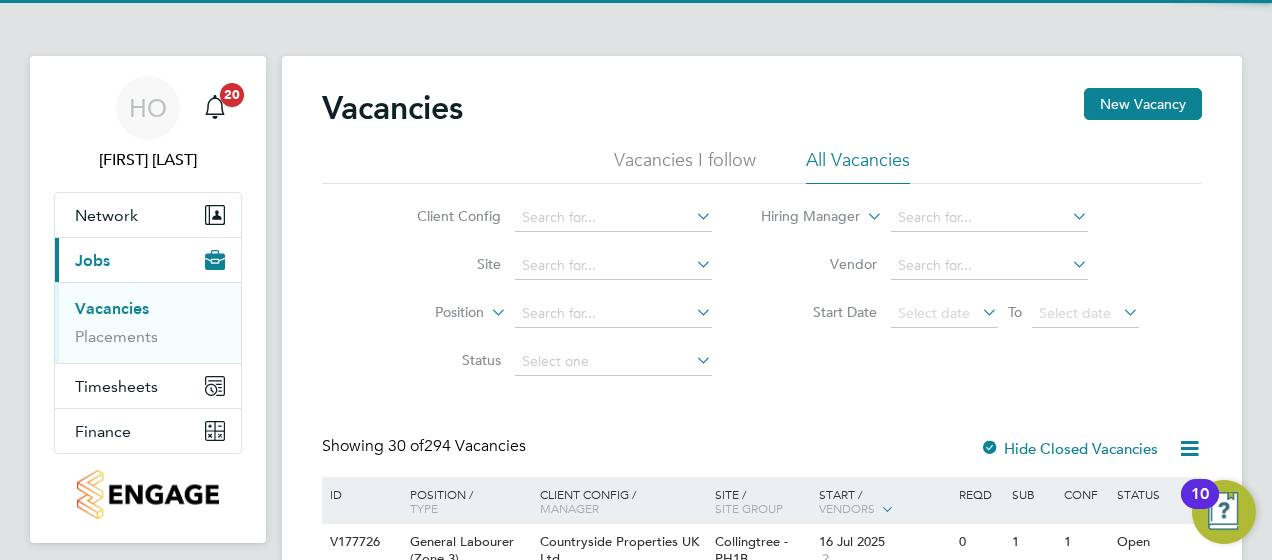 click on "Vacancies New Vacancy Vacancies I follow All Vacancies Client Config     Site     Position     Status   Hiring Manager     Vendor   Start Date
Select date
To
Select date
Showing   [NUMBER] of  [NUMBER] Vacancies Hide Closed Vacancies ID  Position / Type   Client Config / Manager Site / Site Group Start / Vendors   Reqd Sub Conf Status [ID_NUMBER] [JOB_TITLE] ([ZONE])   Temporary [COMPANY] [STATE]   [FIRST] [LAST] [CITY] - [ZONE]   [REGION] [DATE] [NUMBER] [NUMBER] [NUMBER] [NUMBER] Open [ID_NUMBER] [JOB_TITLE] ([ZONE])   Temporary [COMPANY] ([PARTNERSHIP])   [FIRST] [LAST] [CITY] [ZONE]   [REGION] [DATE] [NUMBER] [NUMBER] [NUMBER] [NUMBER] Open [ID_NUMBER] [JOB_TITLE] ([ZONE])   Temporary [COMPANY] [STATE]   [FIRST] [LAST] [CITY] ([GATE])   [REGION] [DATE] [NUMBER] [NUMBER] [NUMBER] [NUMBER] Open [ID_NUMBER] [JOB_TITLE] ([TYPE])   Temporary [COMPANY] ([SUB_COMPANY])   [FIRST] [LAST] [CITY]   [COMPANY_GROUP] [DATE] [NUMBER] [NUMBER] [NUMBER] [NUMBER] Open [ID_NUMBER] [JOB_TITLE]       [NUMBER]" 